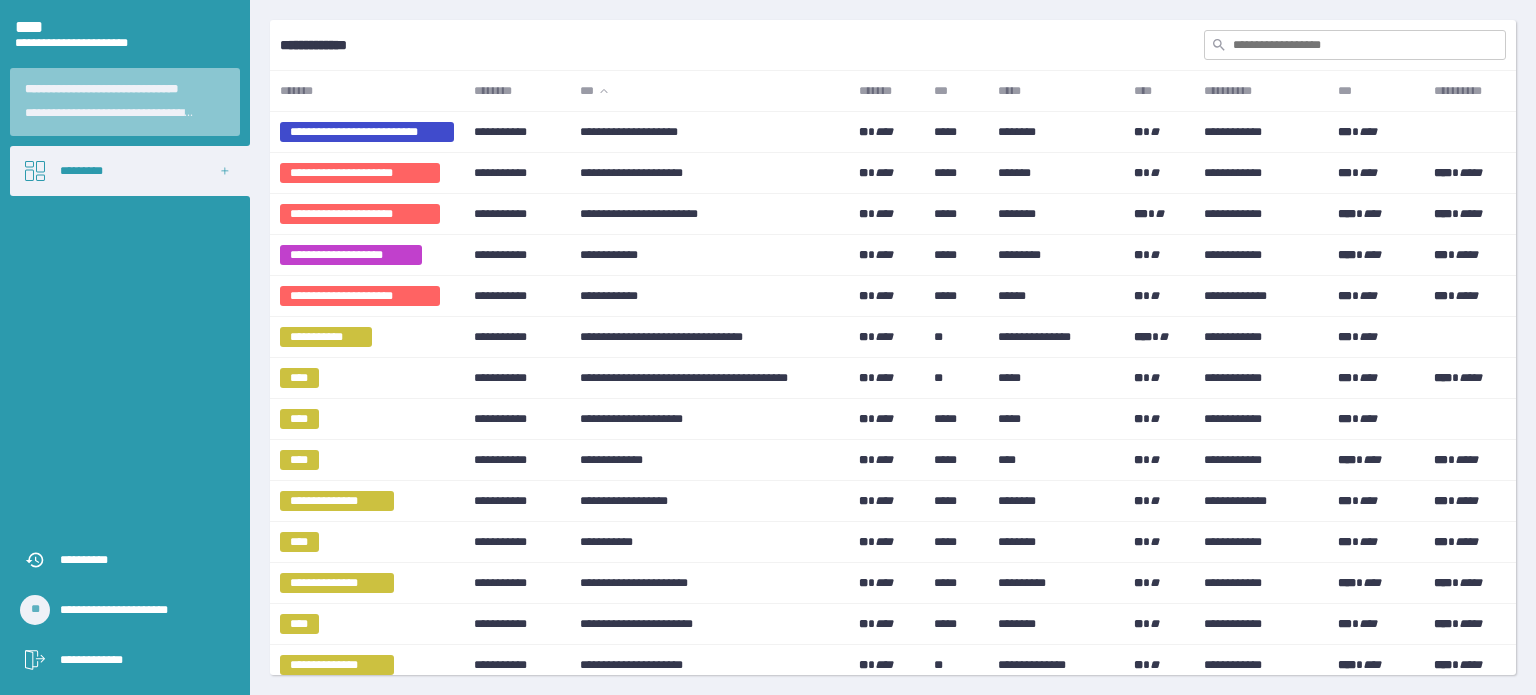 scroll, scrollTop: 0, scrollLeft: 0, axis: both 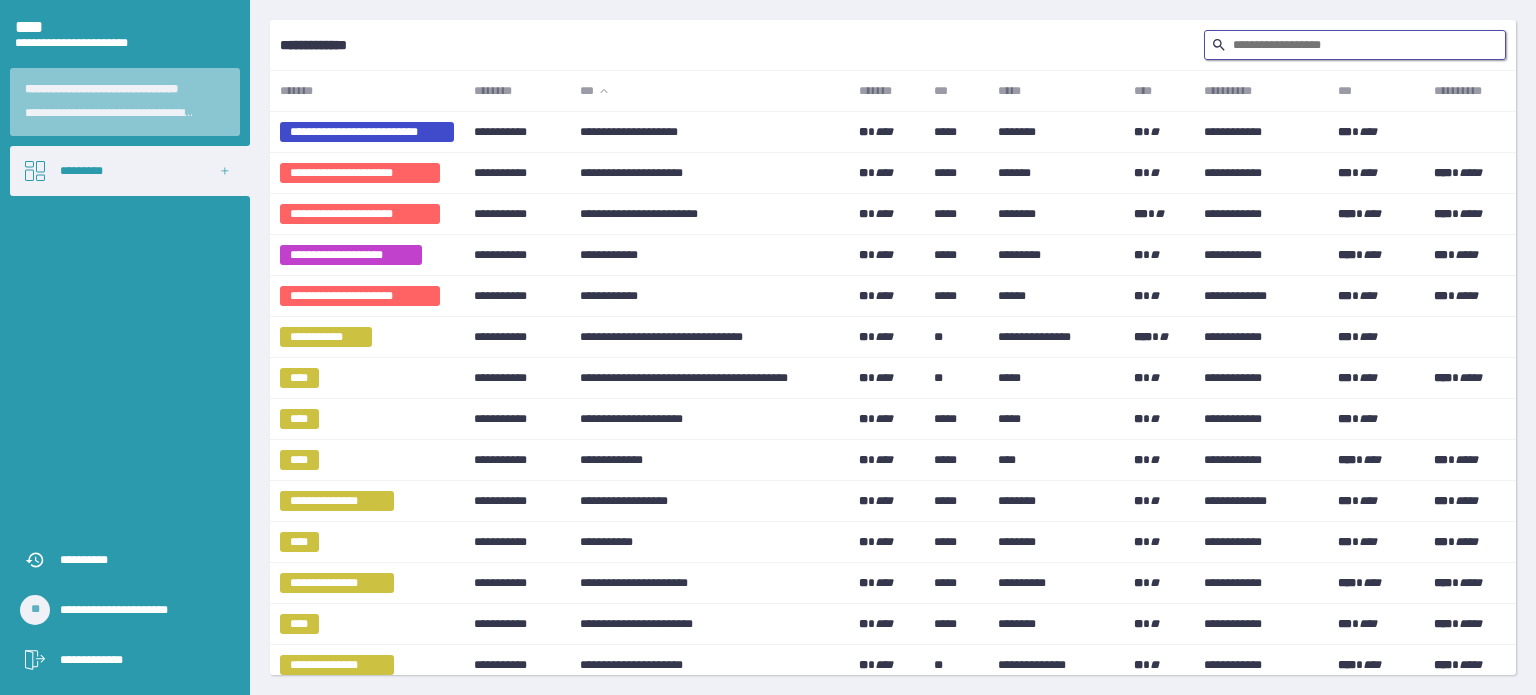 click at bounding box center (1355, 45) 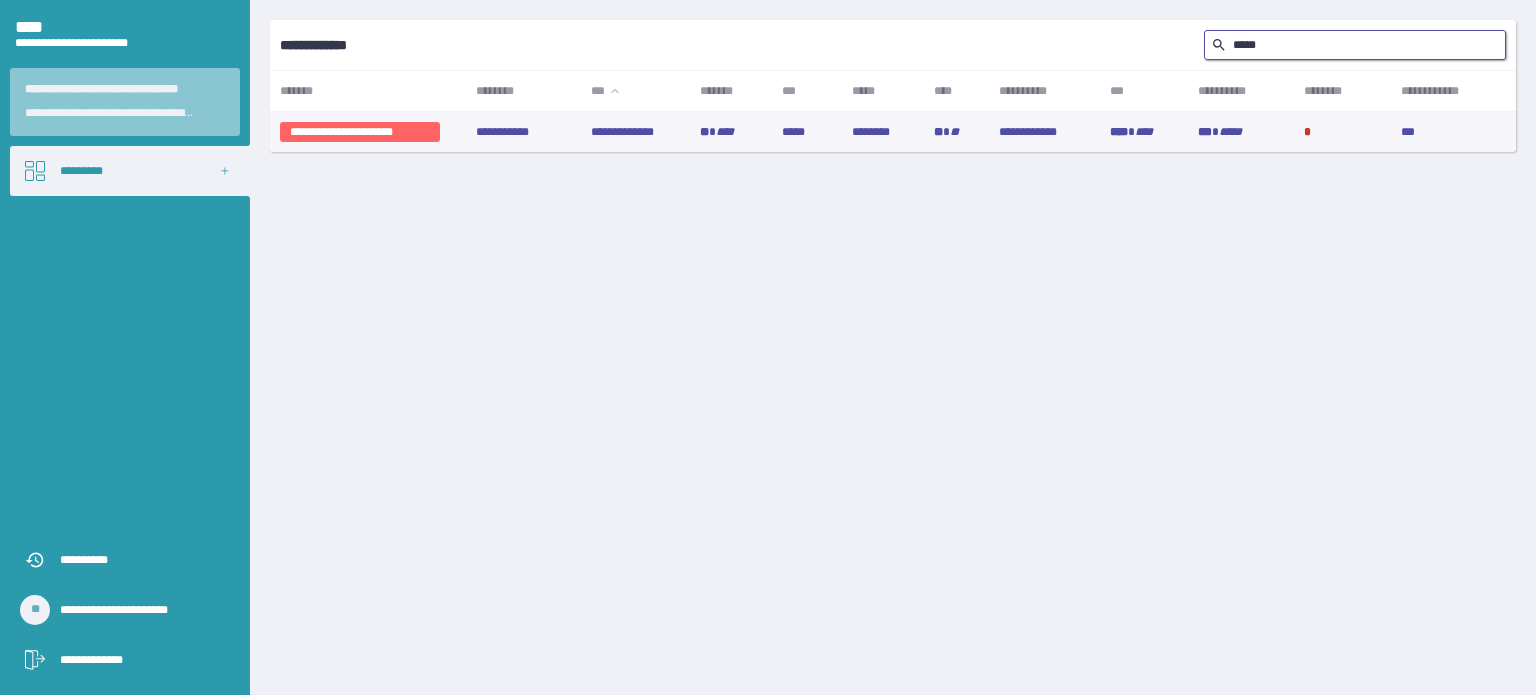 type on "*****" 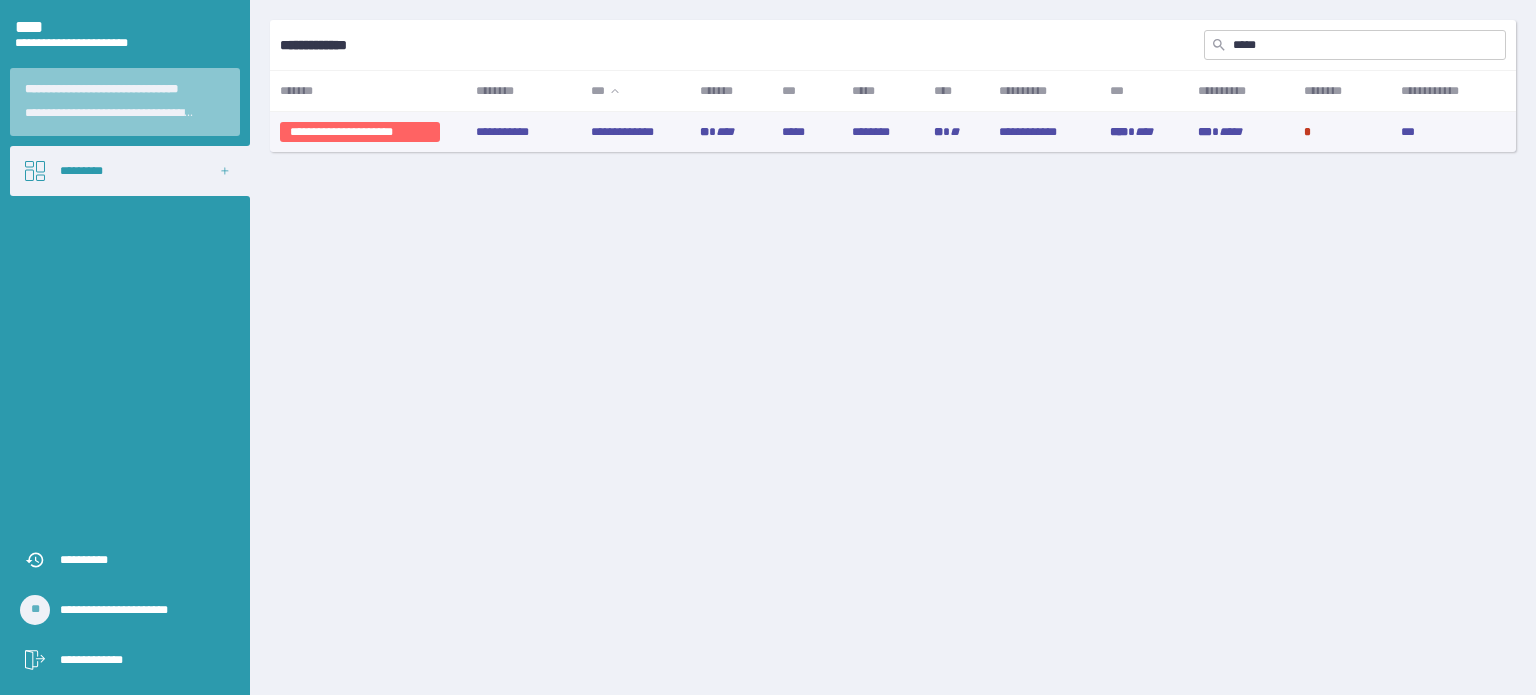 click on "**********" at bounding box center [523, 132] 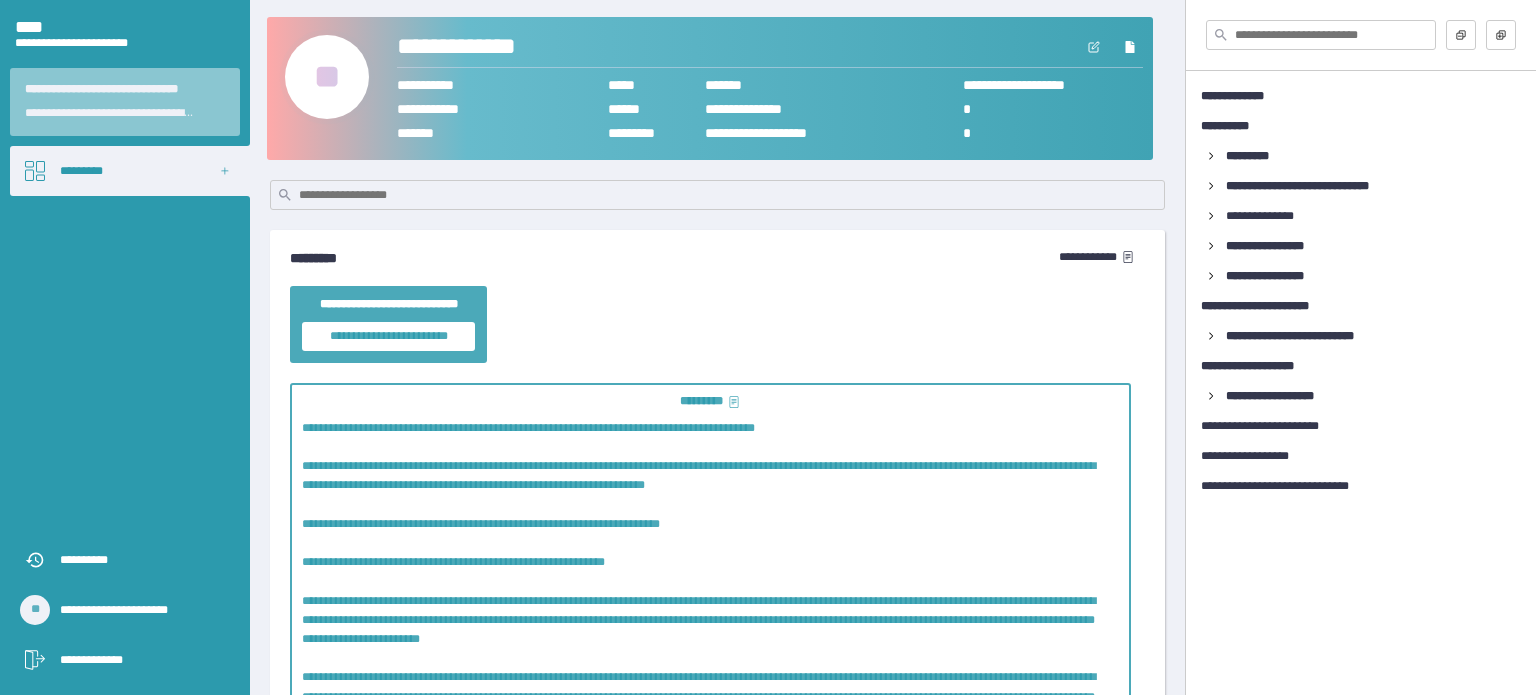 click on "**" at bounding box center [327, 77] 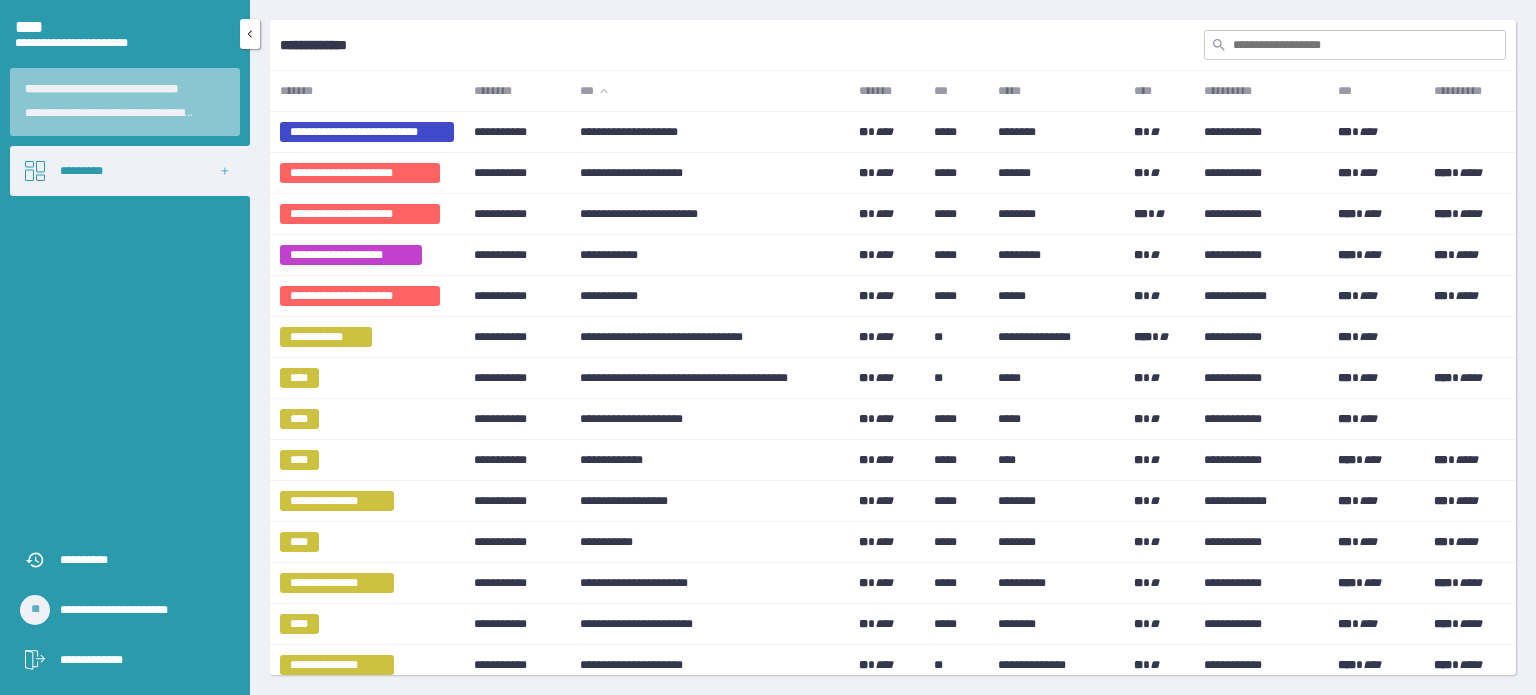 click on "*********" at bounding box center [130, 171] 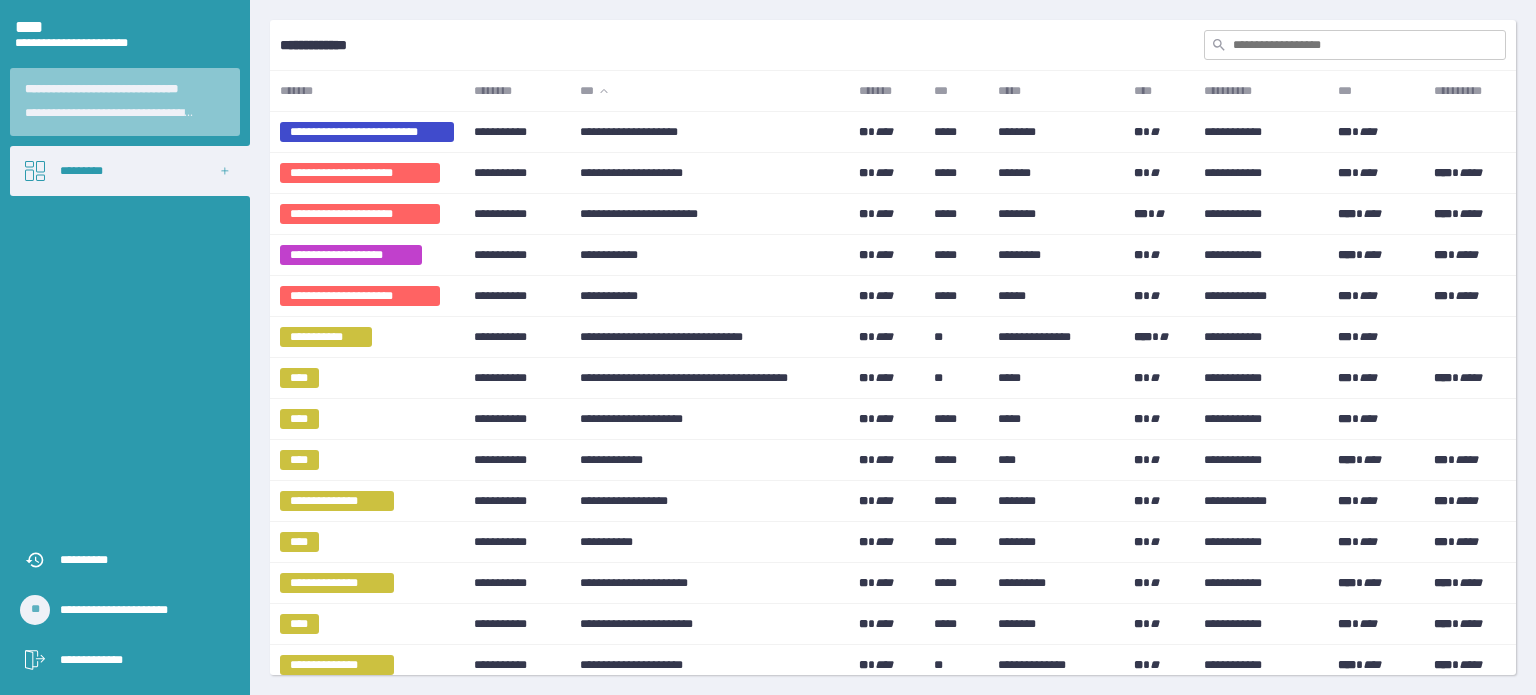 click at bounding box center [1355, 45] 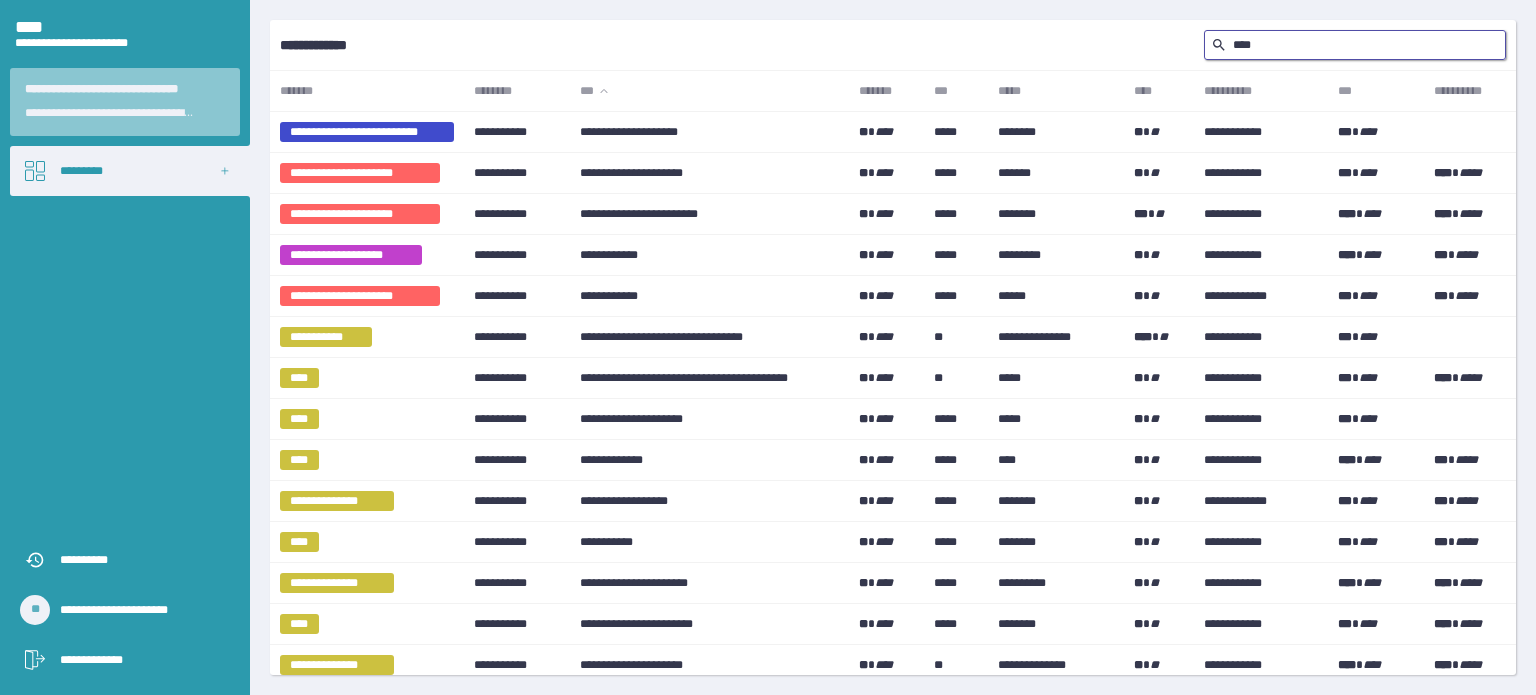 type on "*****" 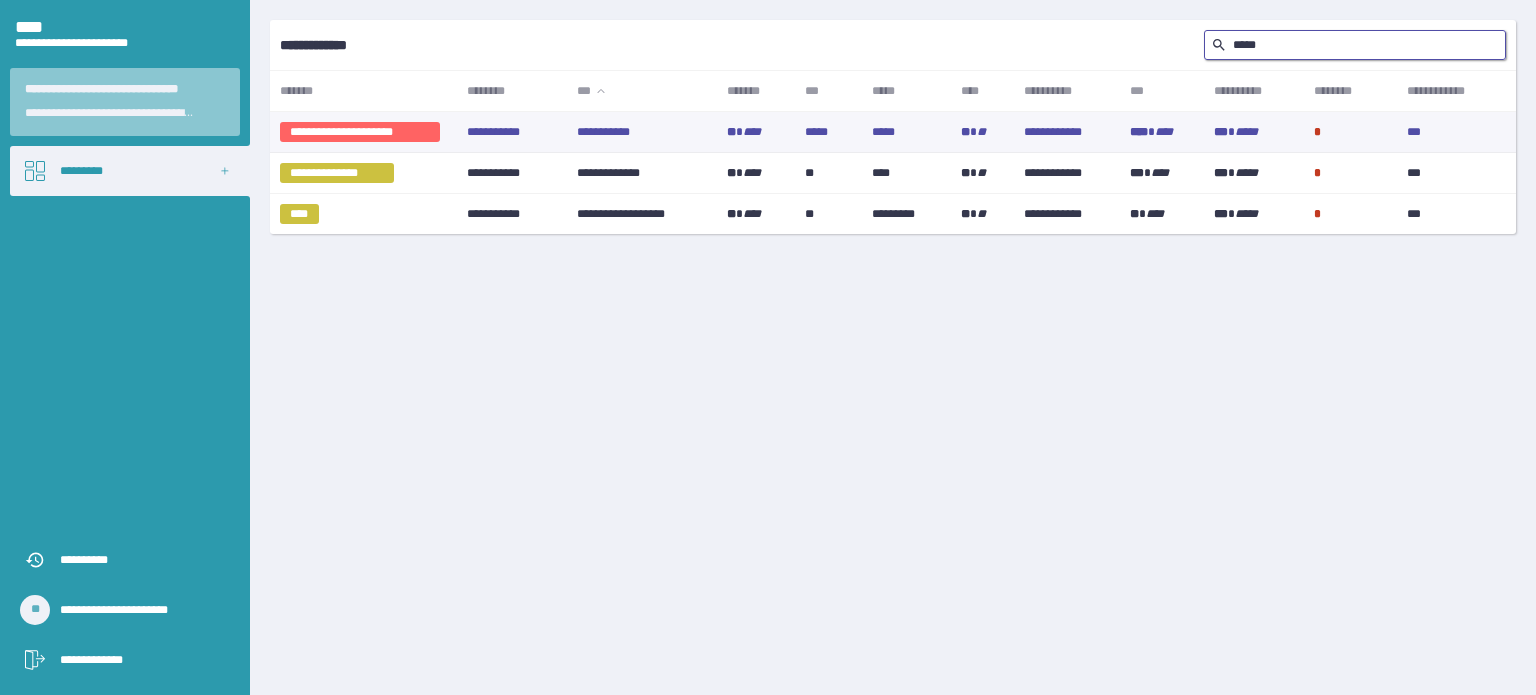 click on "**********" at bounding box center (642, 132) 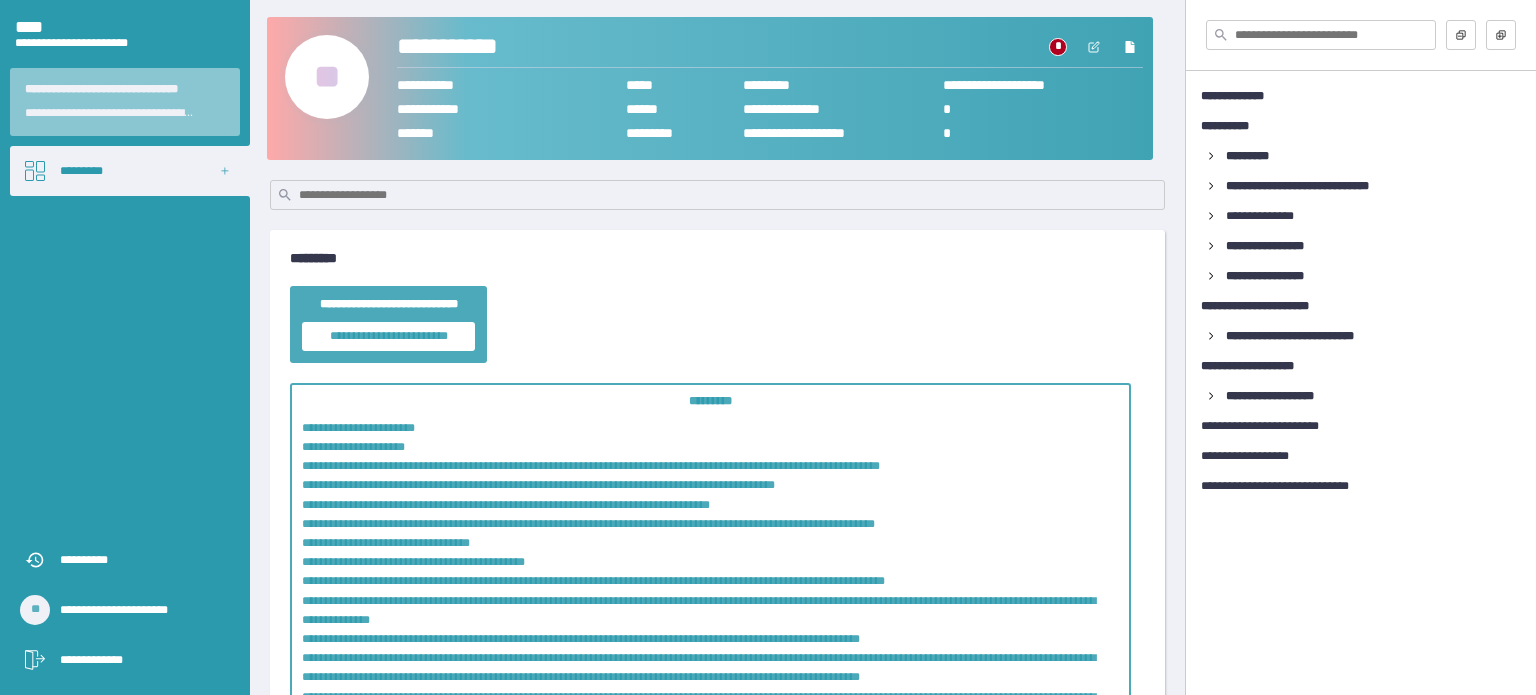click on "**" at bounding box center [327, 77] 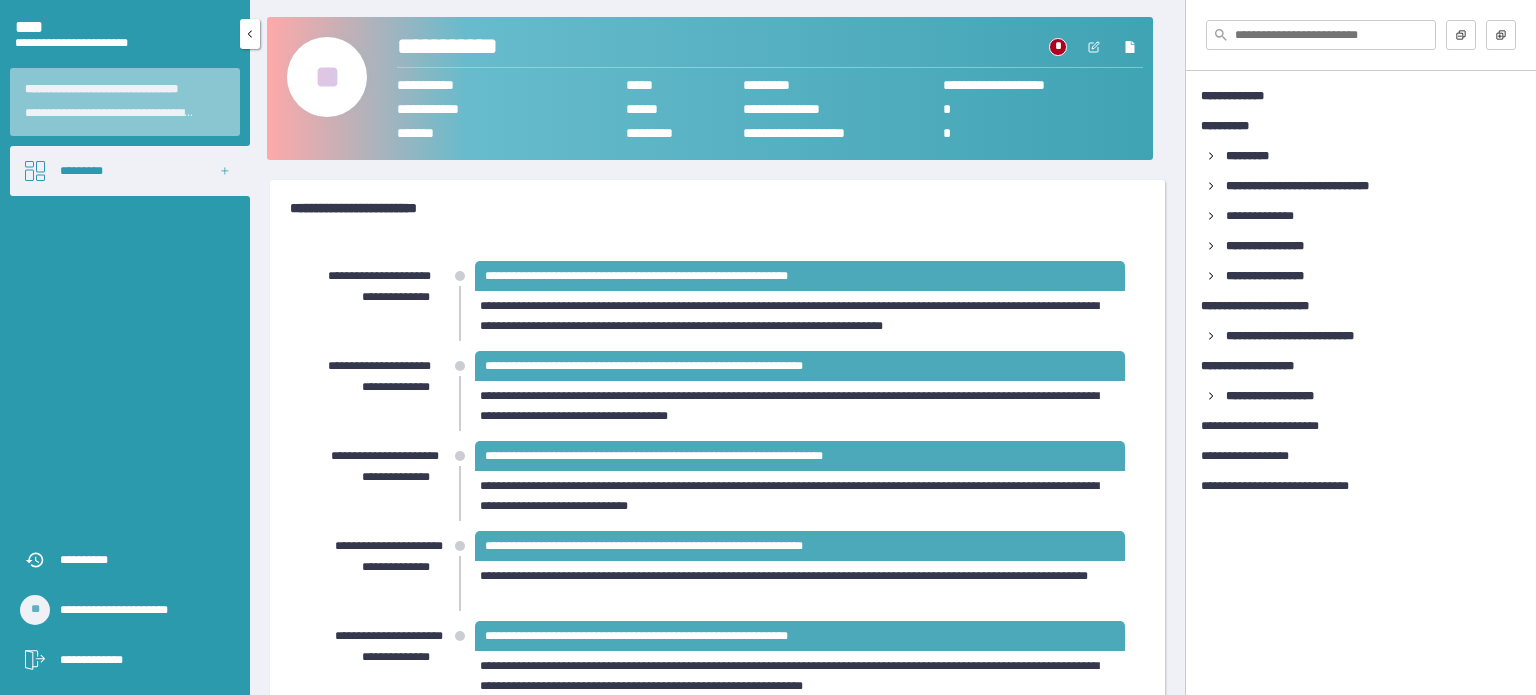 click on "*********" at bounding box center [130, 171] 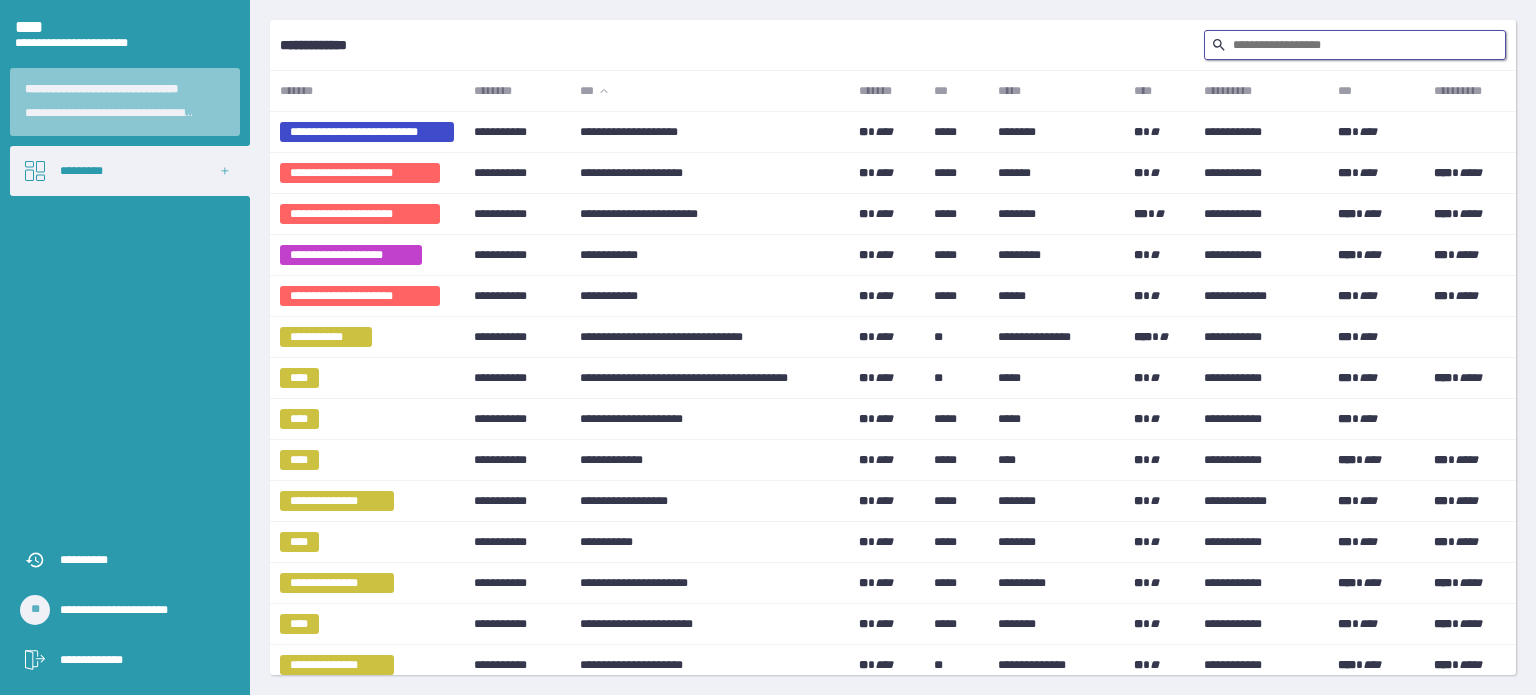 click at bounding box center (1355, 45) 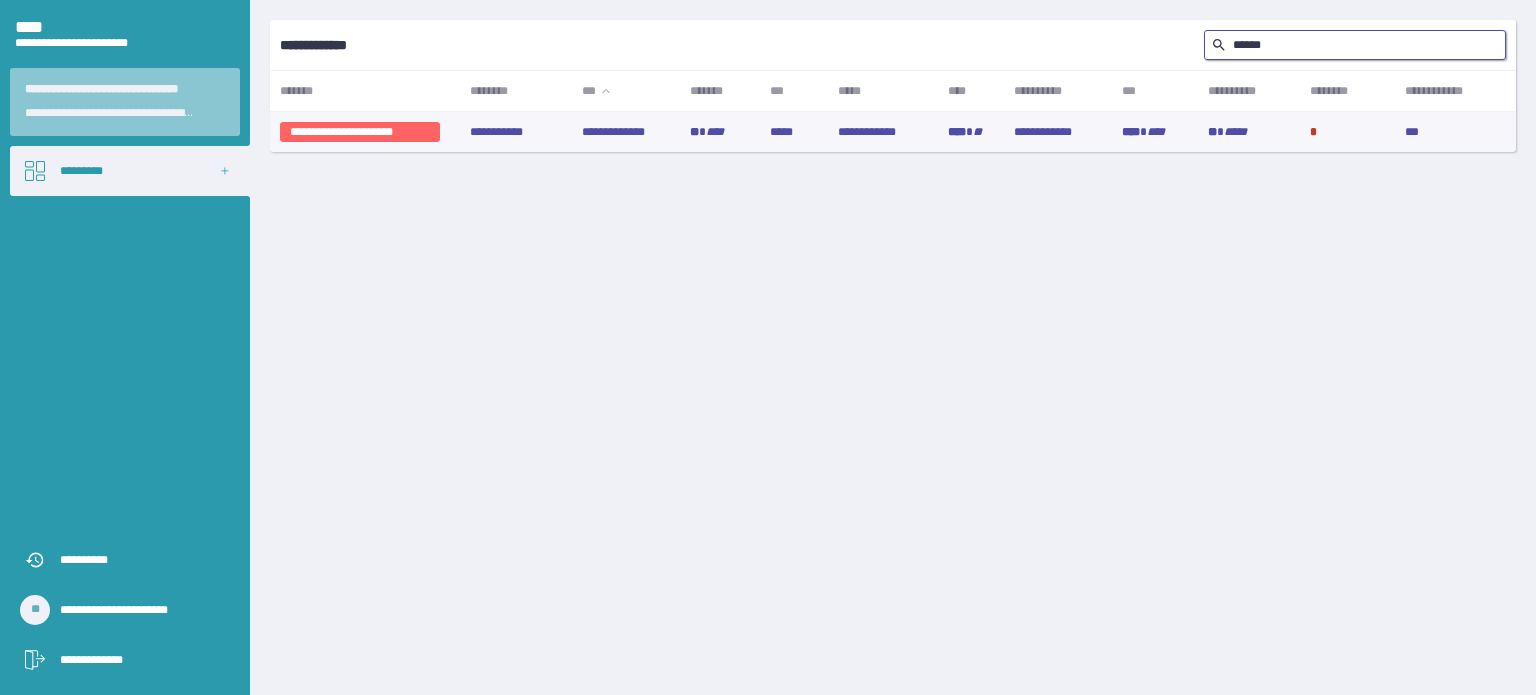 type on "******" 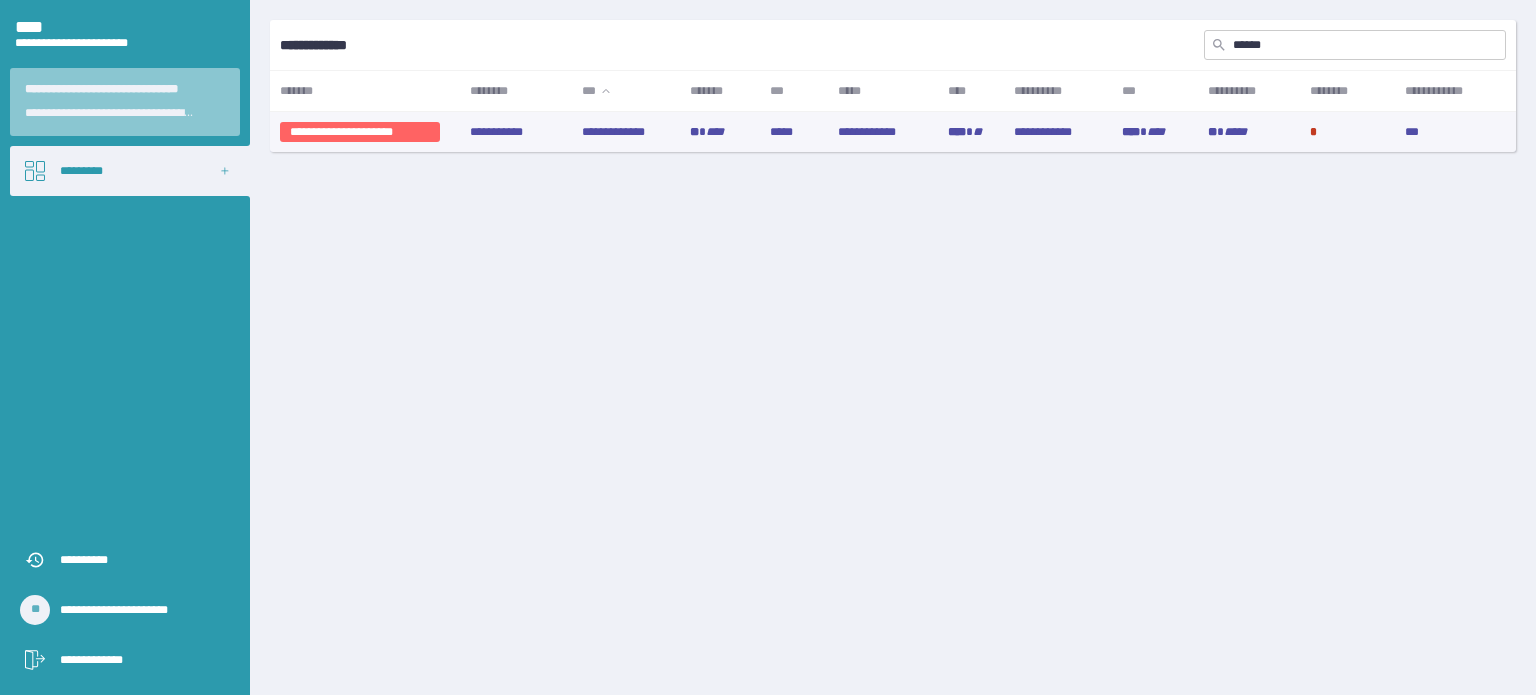 click on "**********" at bounding box center (360, 132) 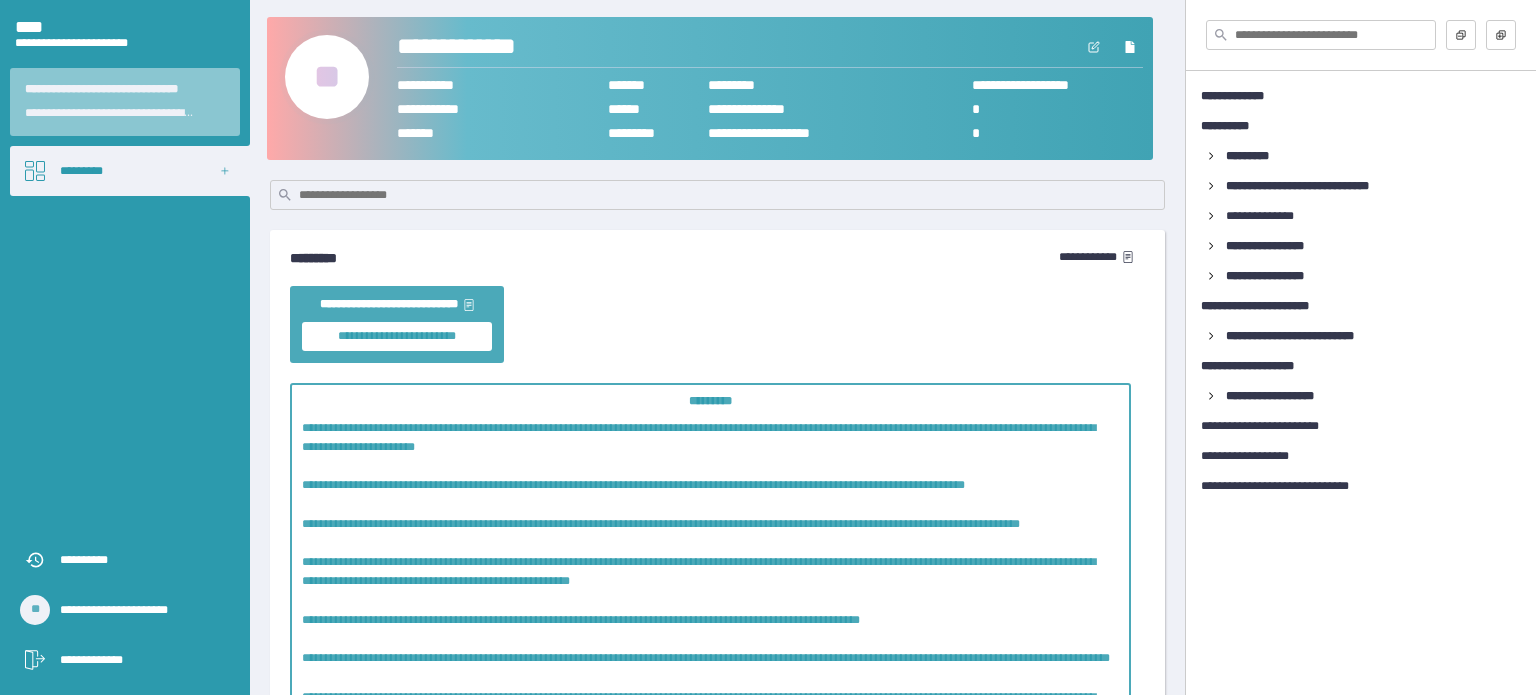click on "**" at bounding box center [327, 77] 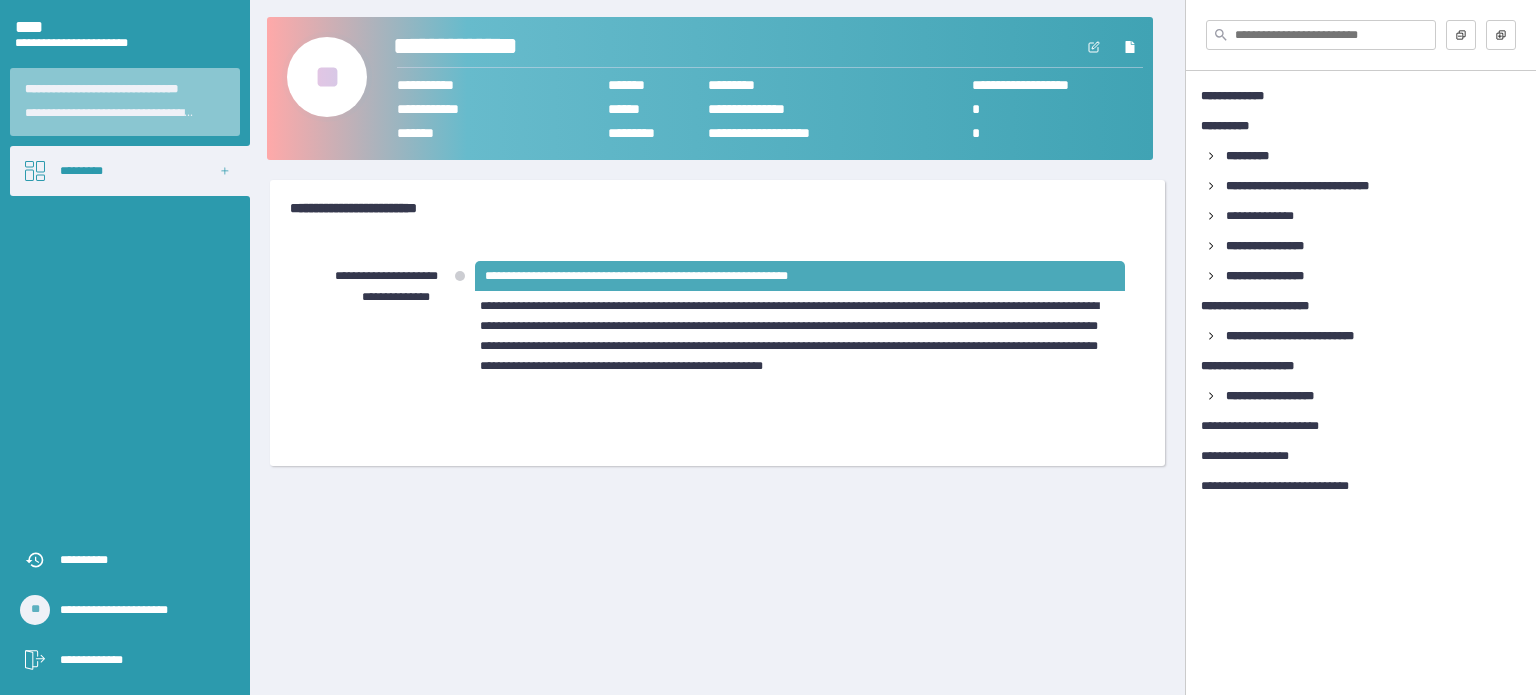 click on "**********" at bounding box center (479, 47) 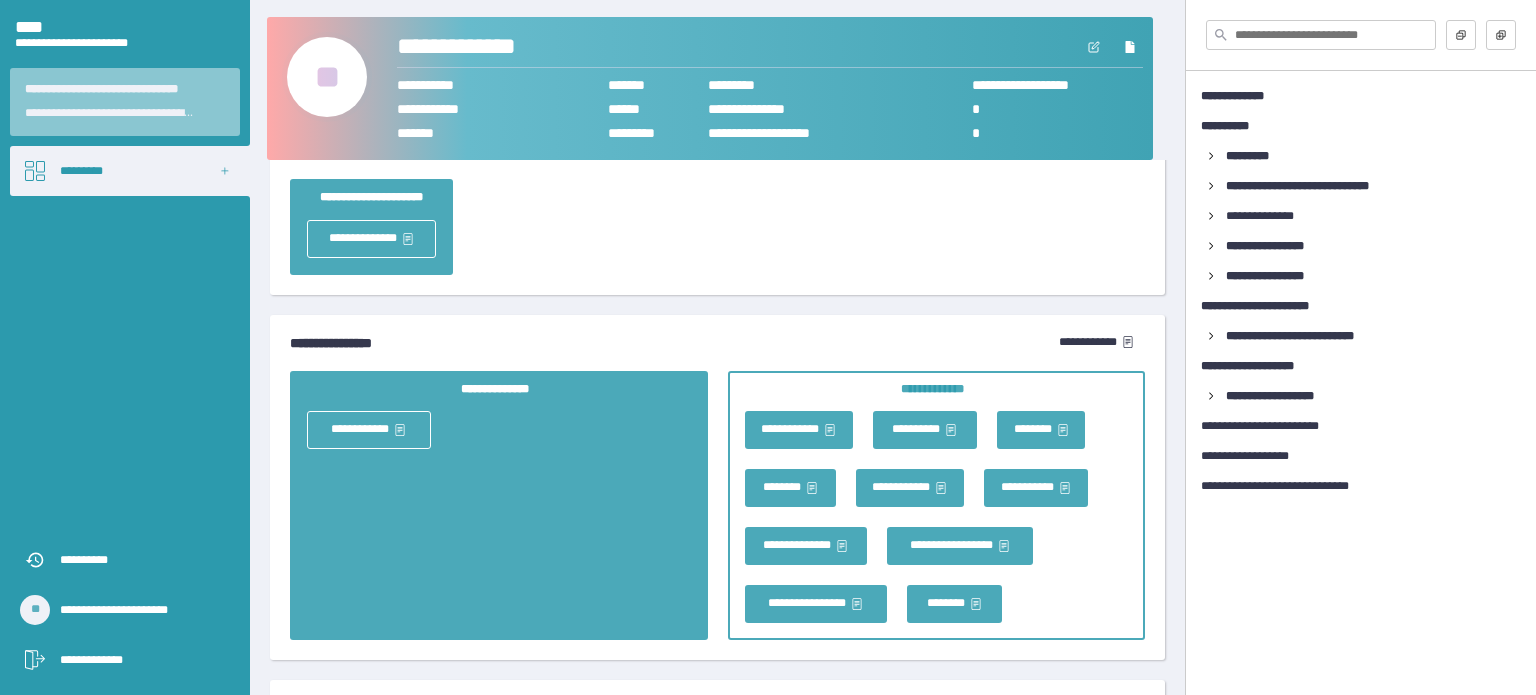 scroll, scrollTop: 3864, scrollLeft: 0, axis: vertical 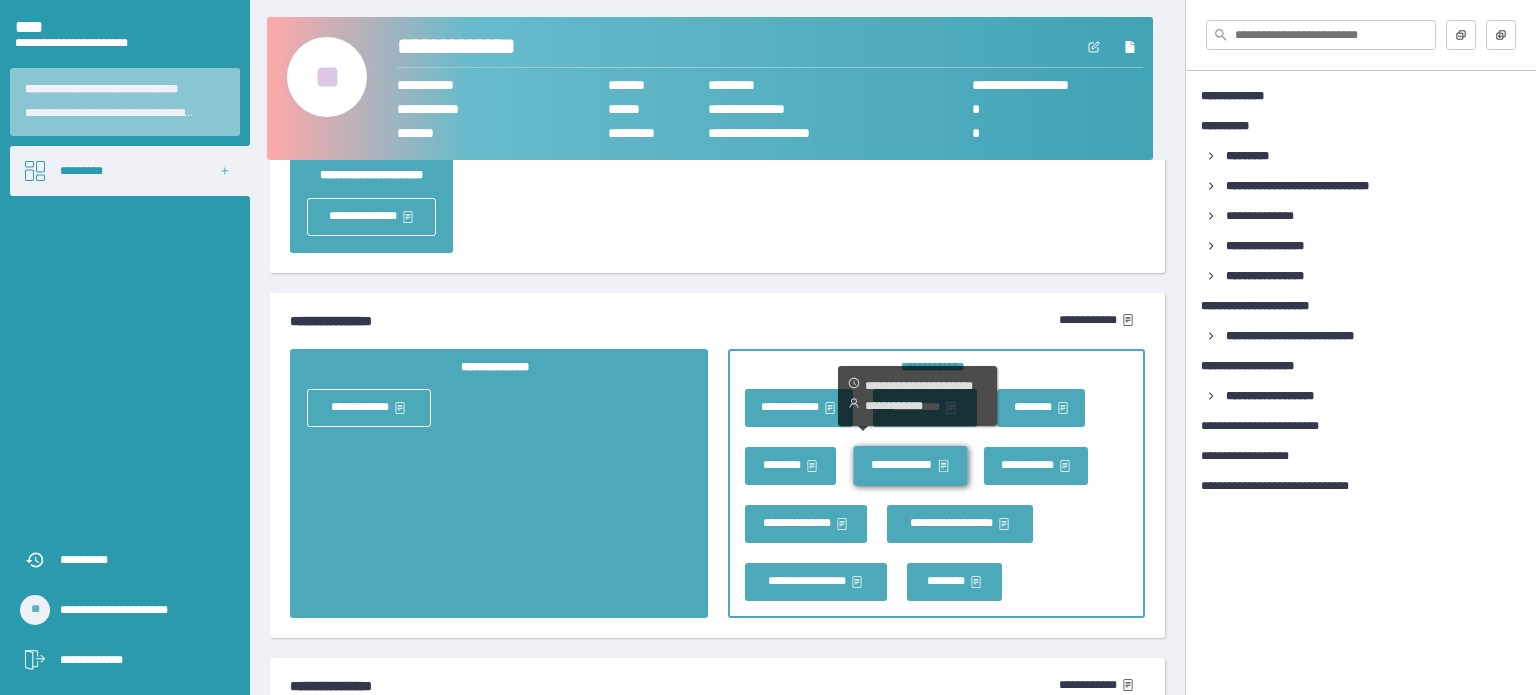 click at bounding box center [943, 466] 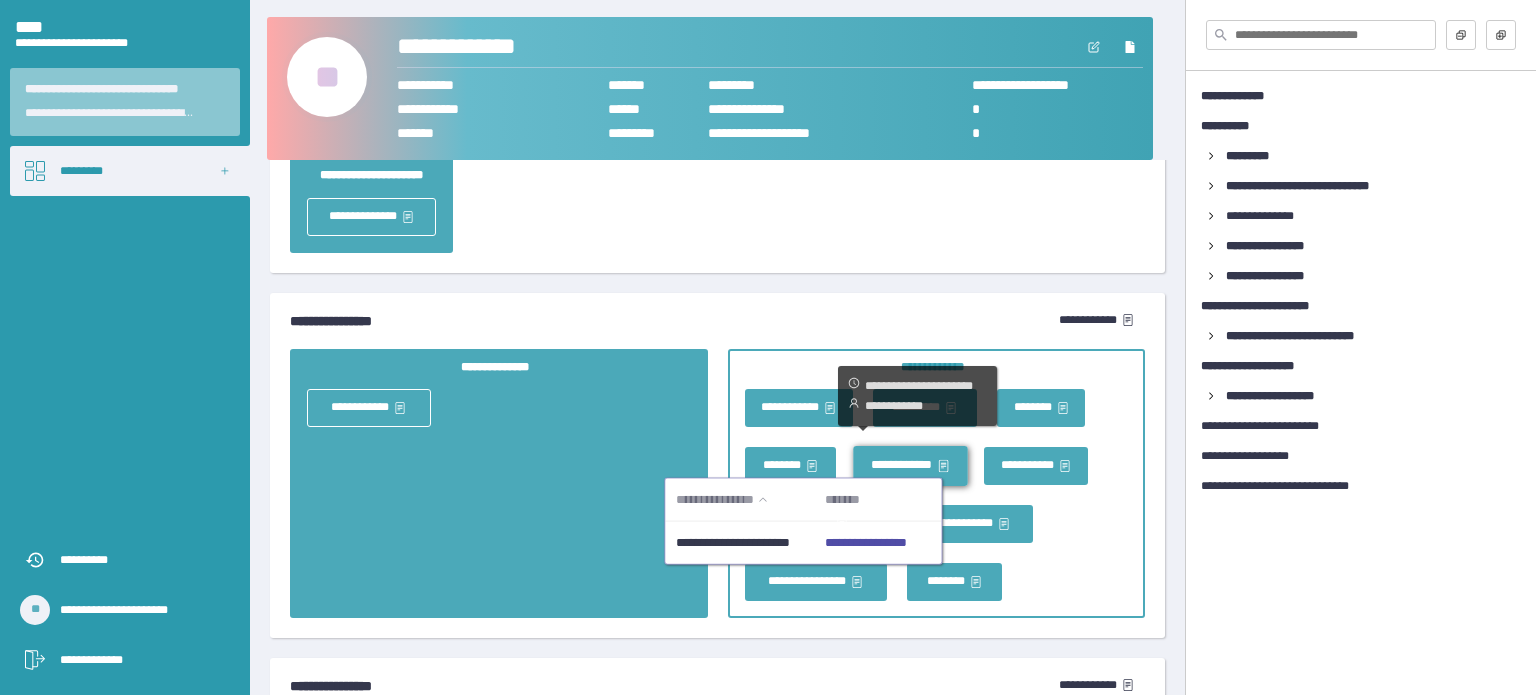 click on "**********" at bounding box center (866, 543) 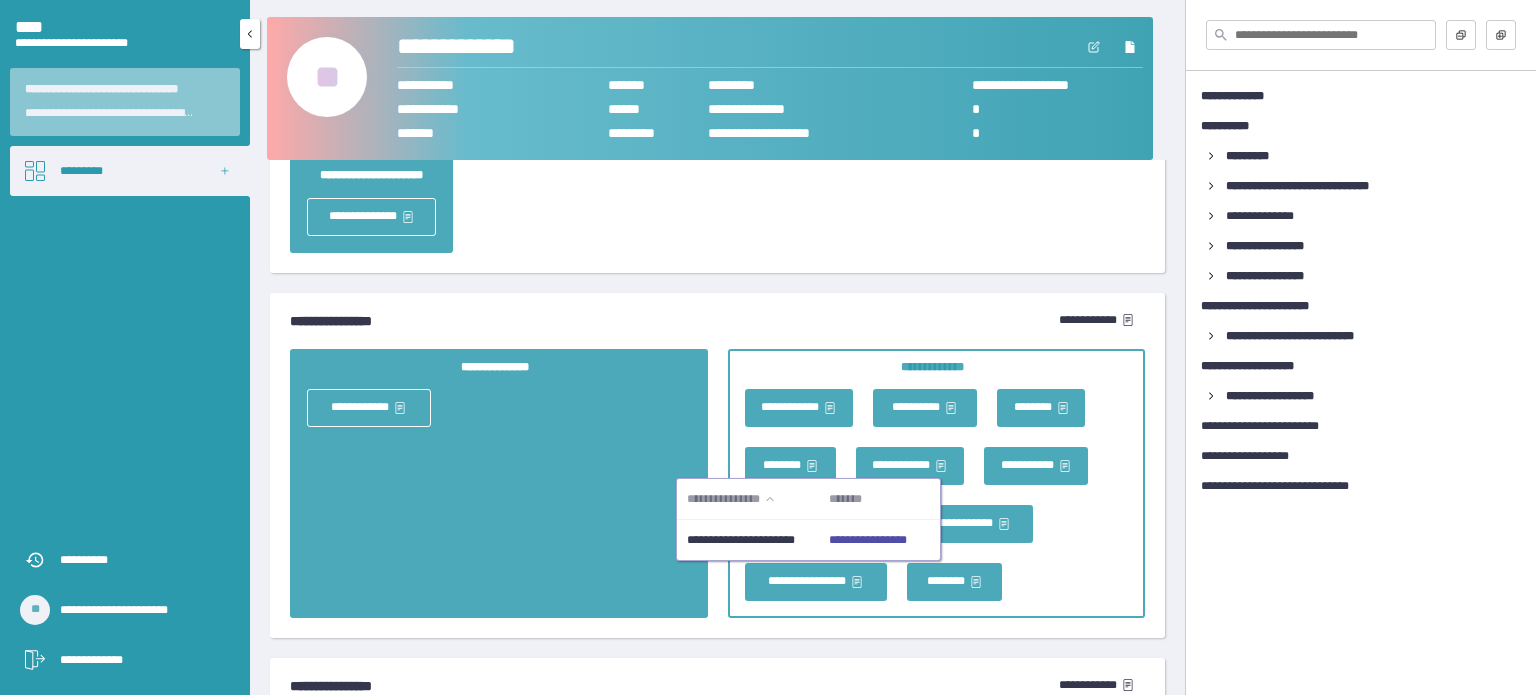 click on "*********" at bounding box center [130, 171] 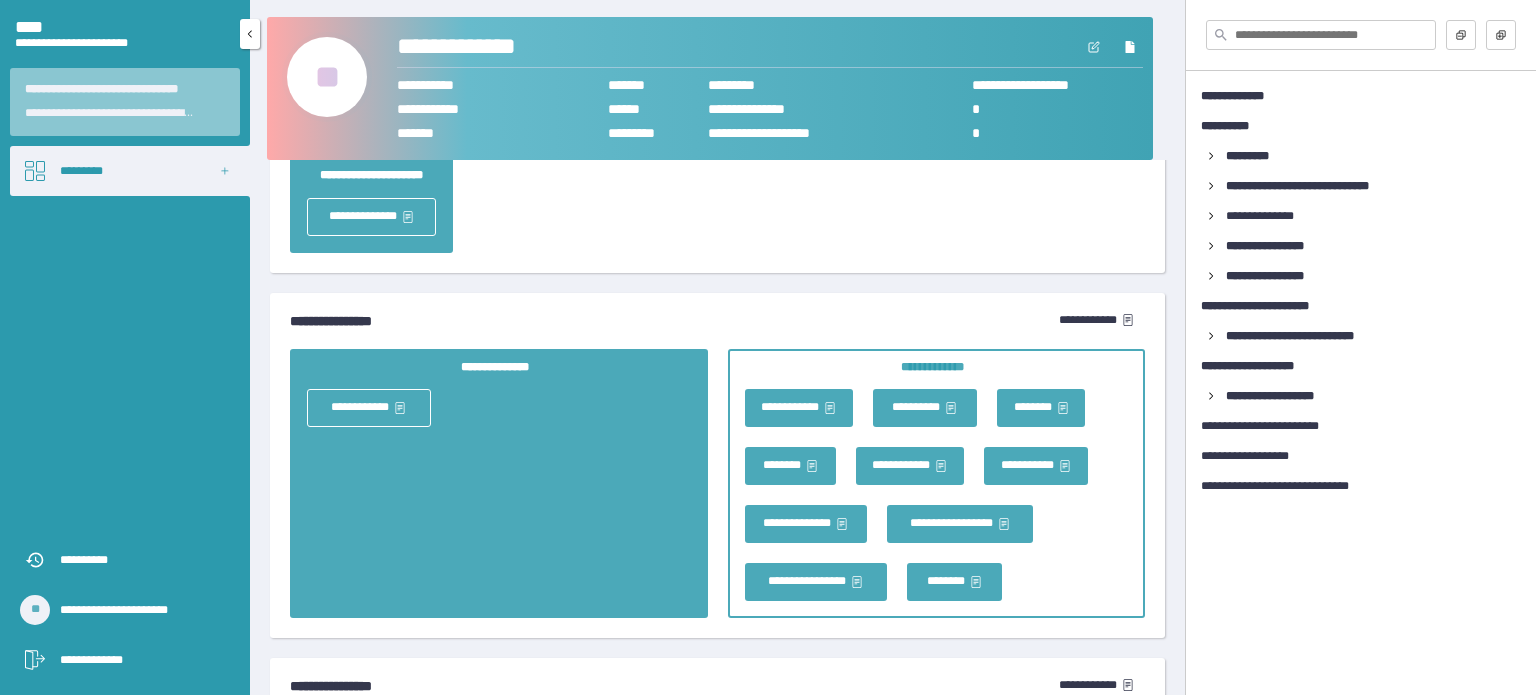 click on "*********" at bounding box center [130, 171] 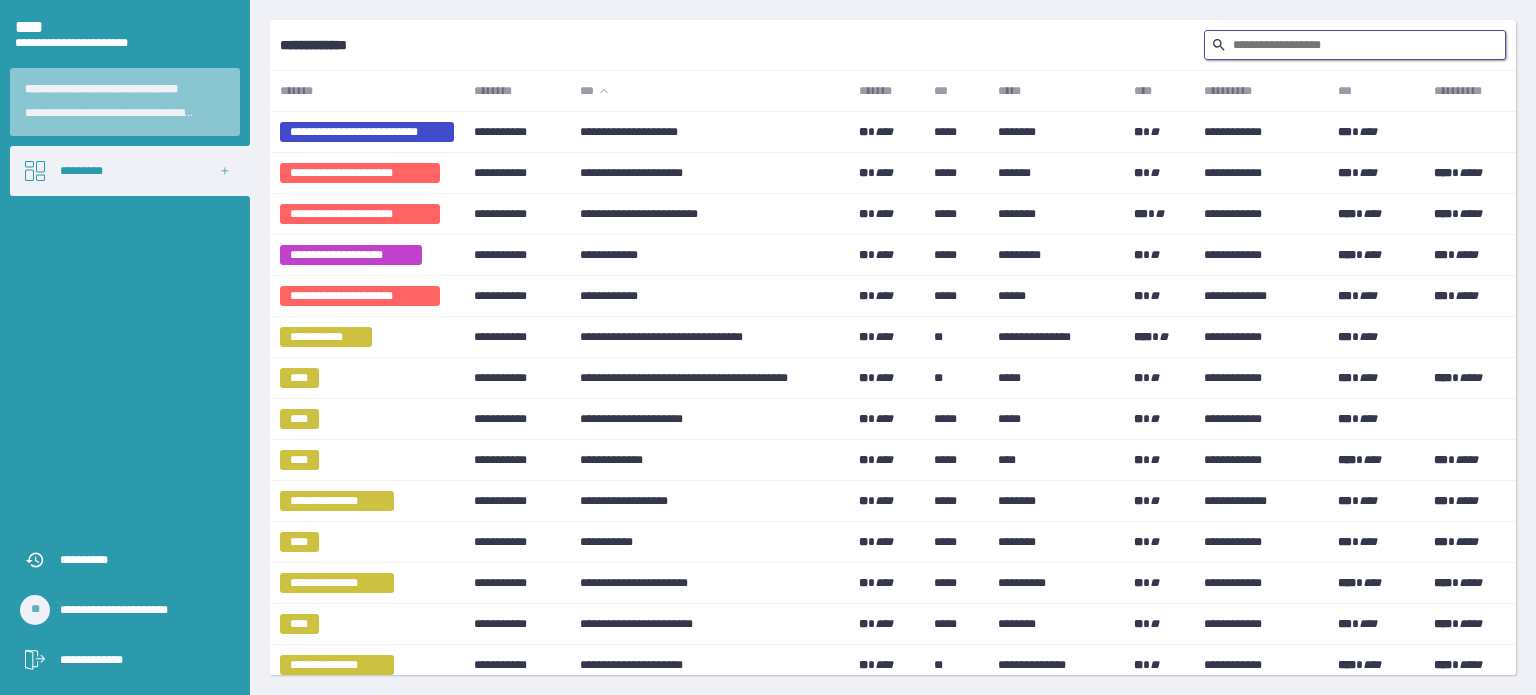 click at bounding box center [1355, 45] 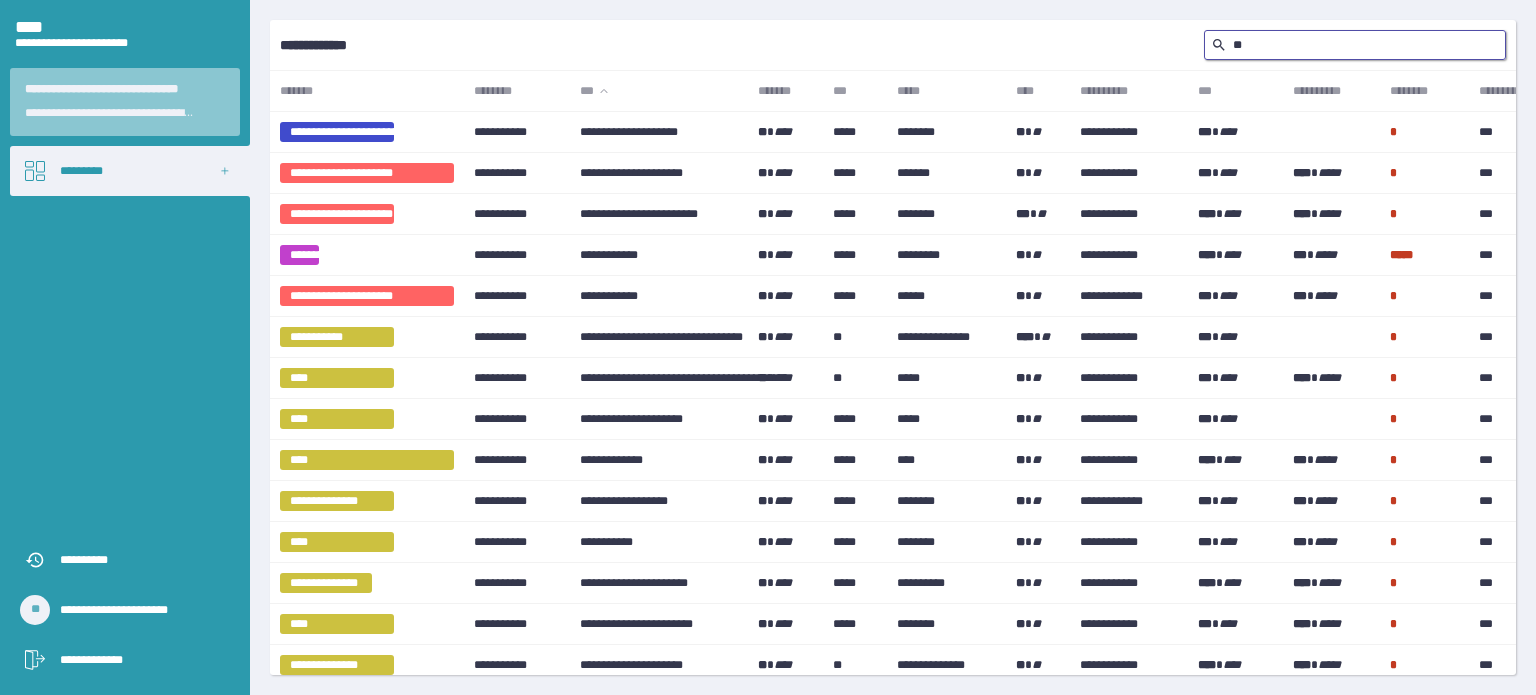 type on "*" 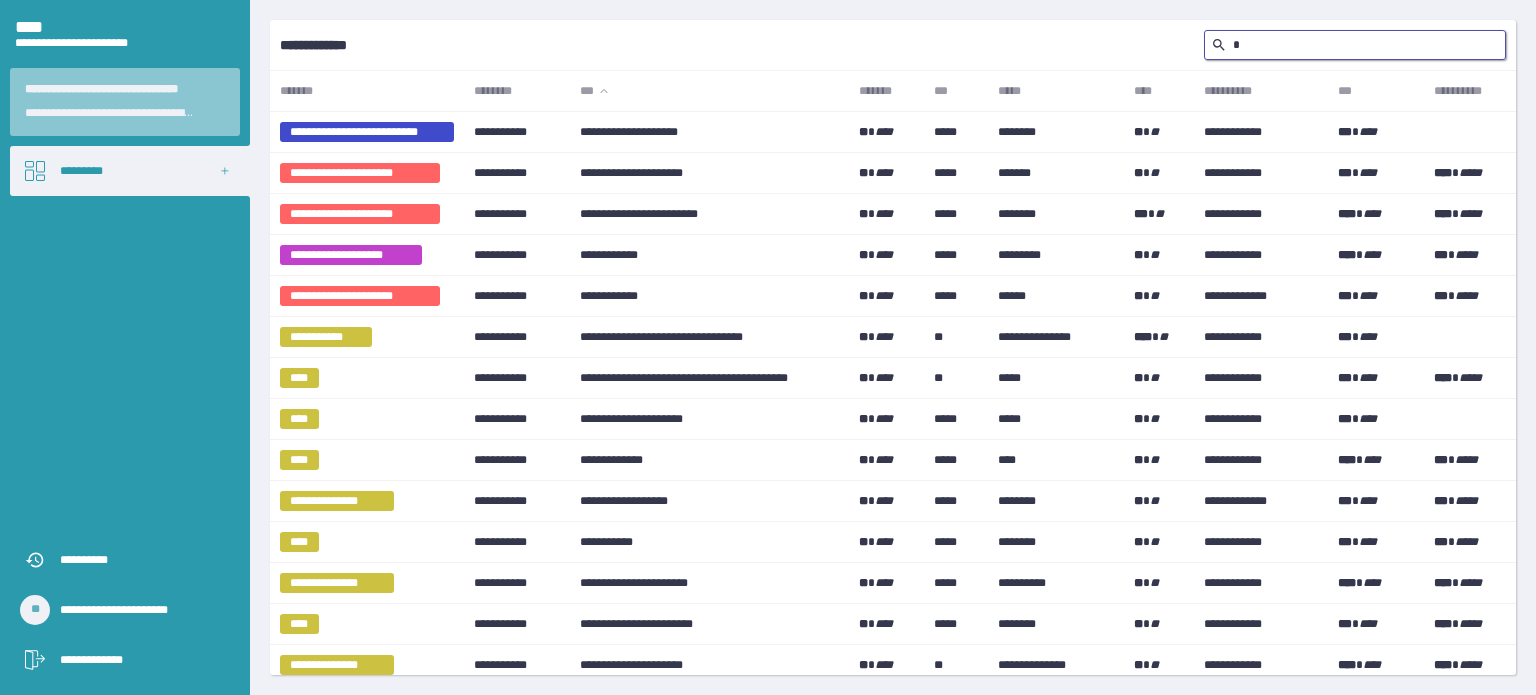type 